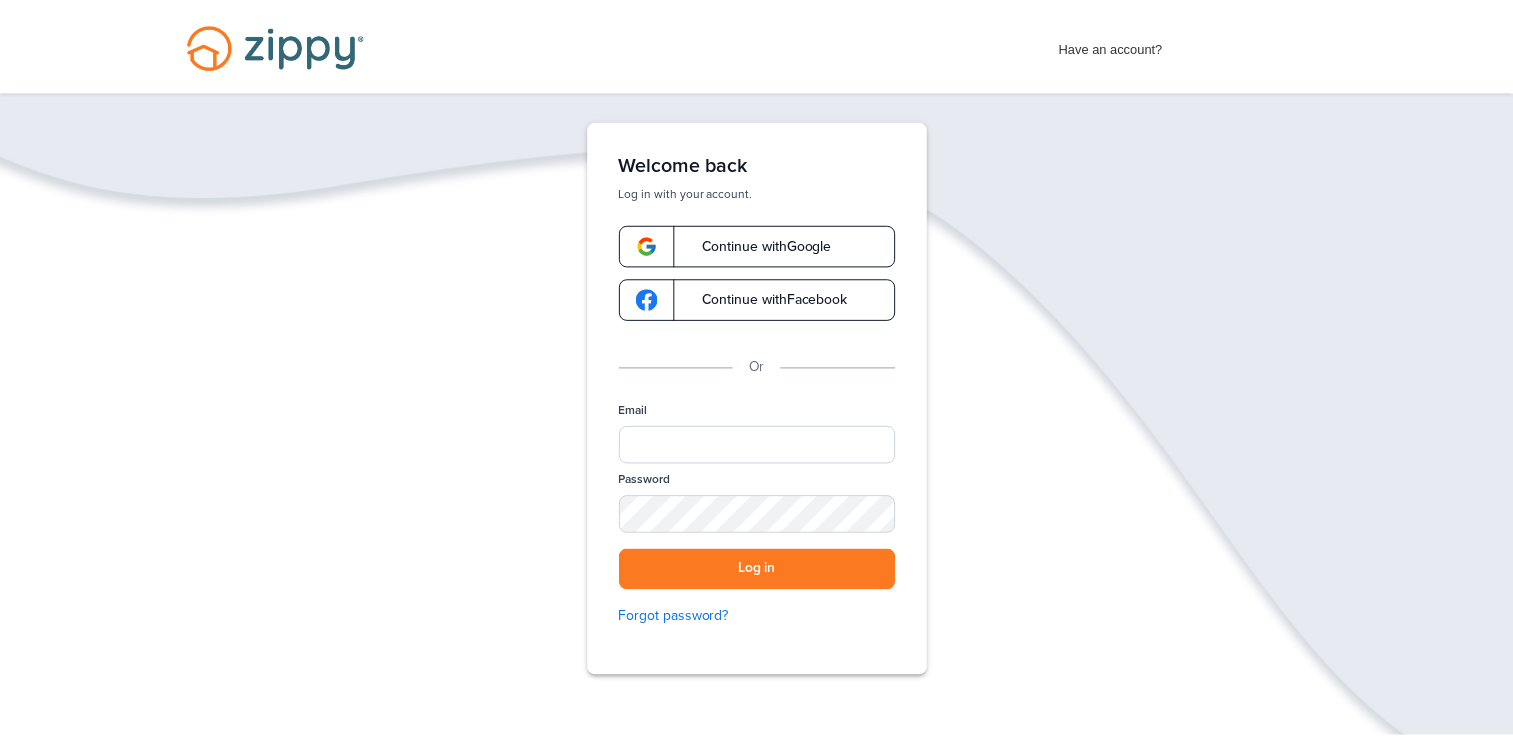 scroll, scrollTop: 0, scrollLeft: 0, axis: both 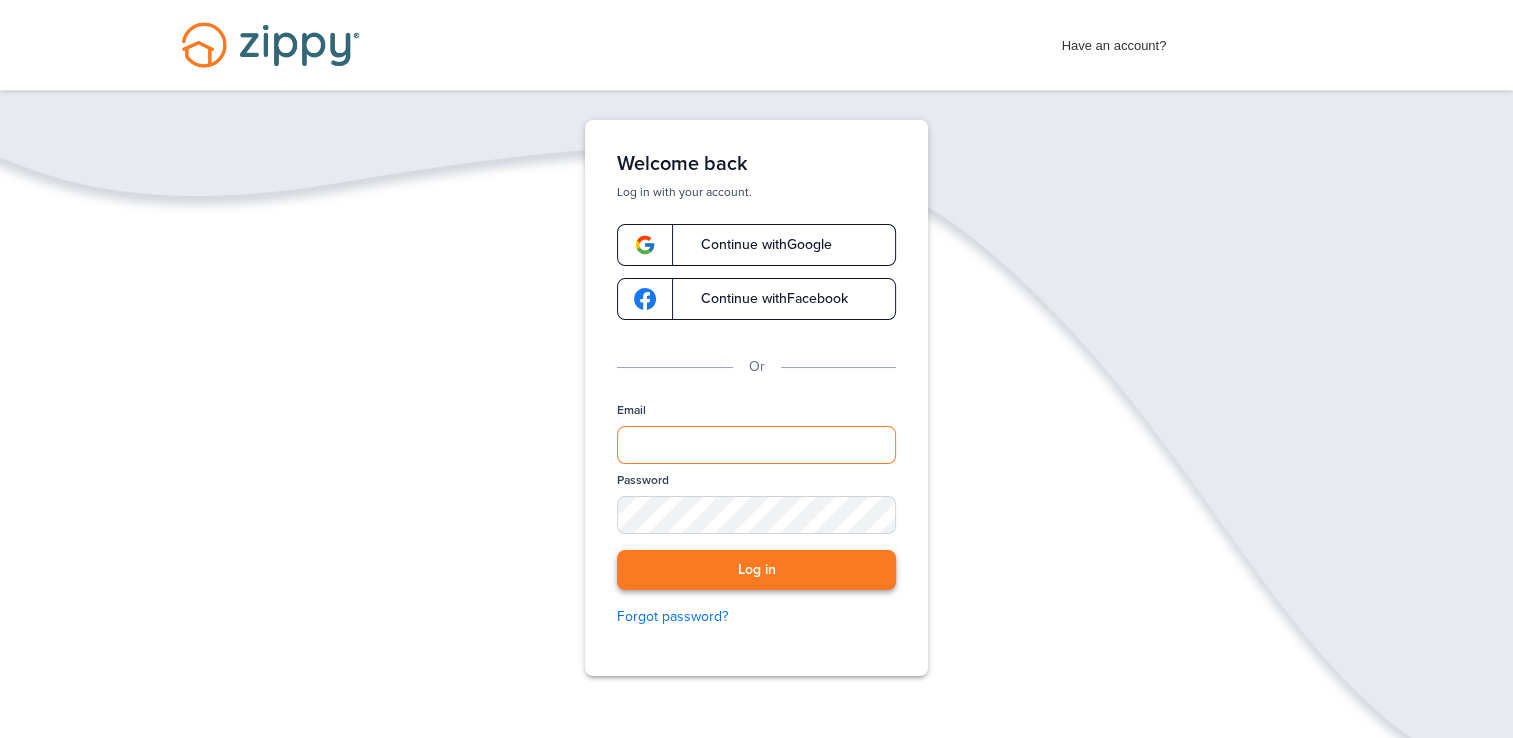 type on "**********" 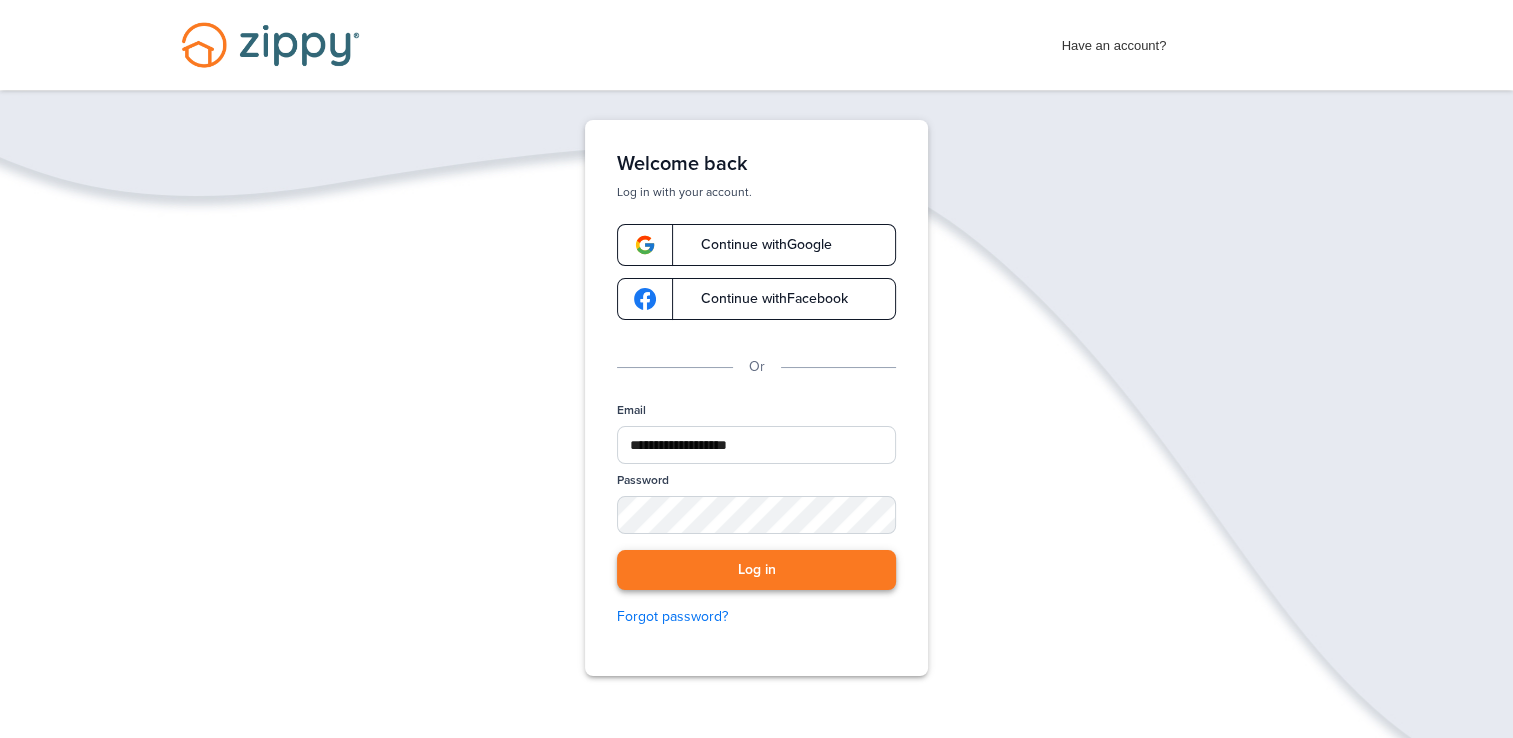 click on "Log in" at bounding box center [756, 570] 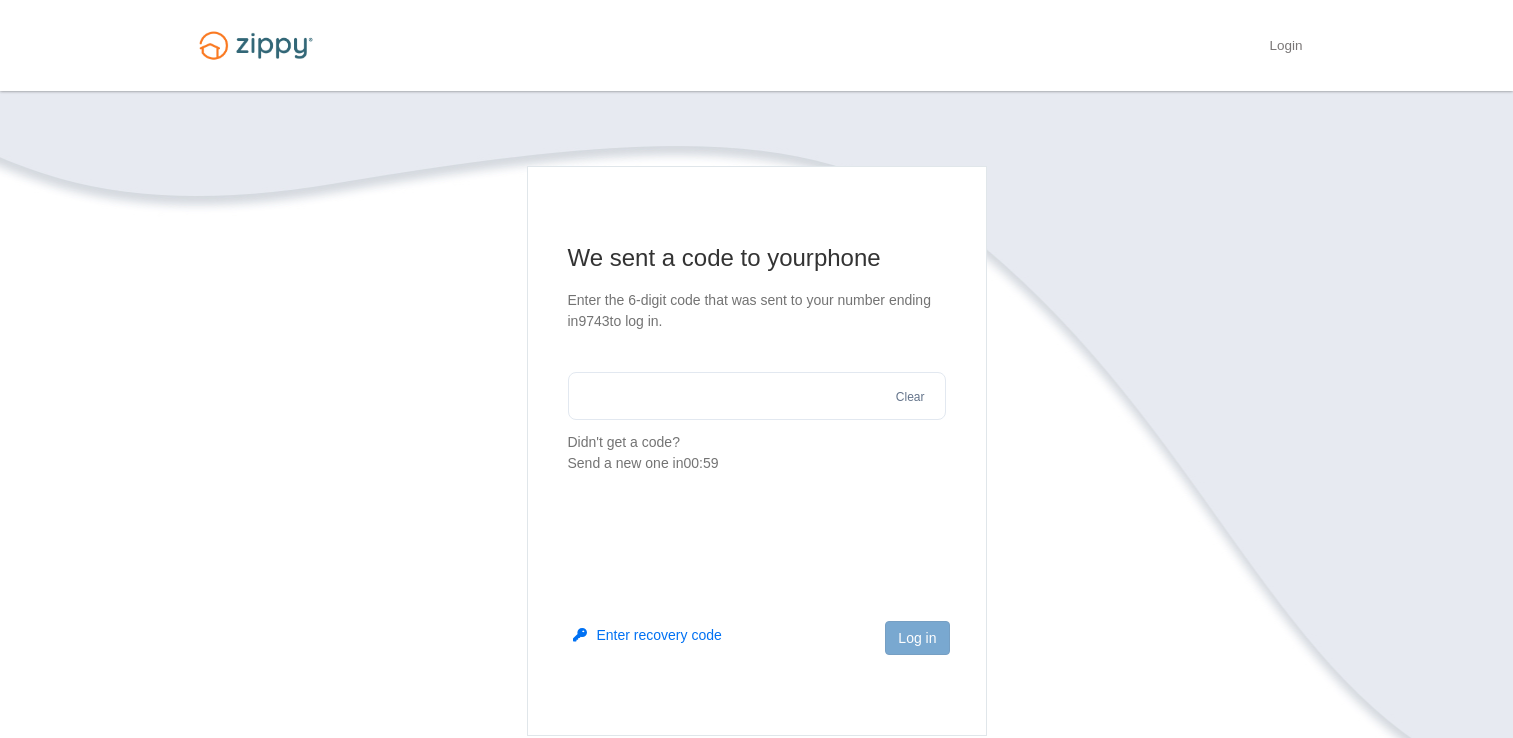 scroll, scrollTop: 0, scrollLeft: 0, axis: both 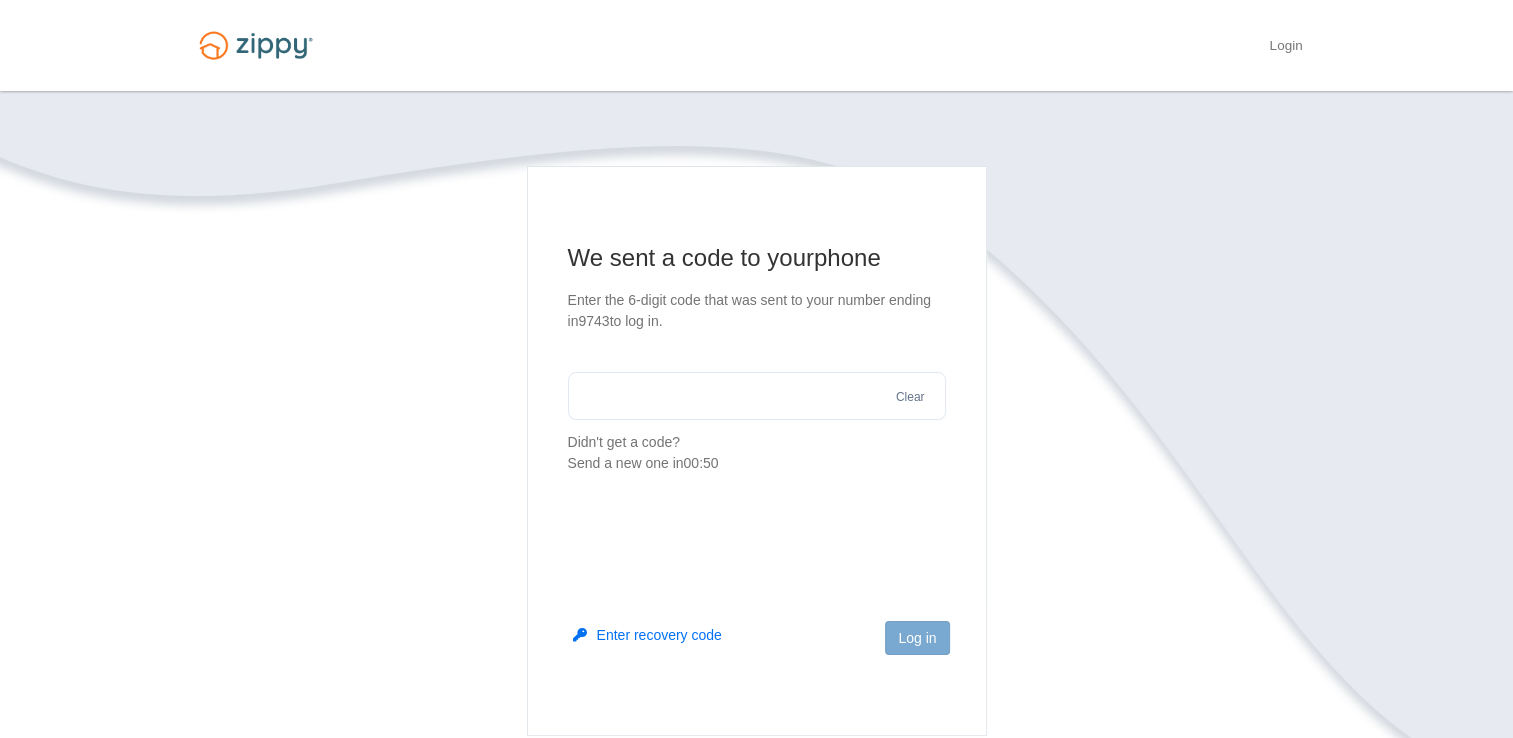 drag, startPoint x: 676, startPoint y: 405, endPoint x: 693, endPoint y: 406, distance: 17.029387 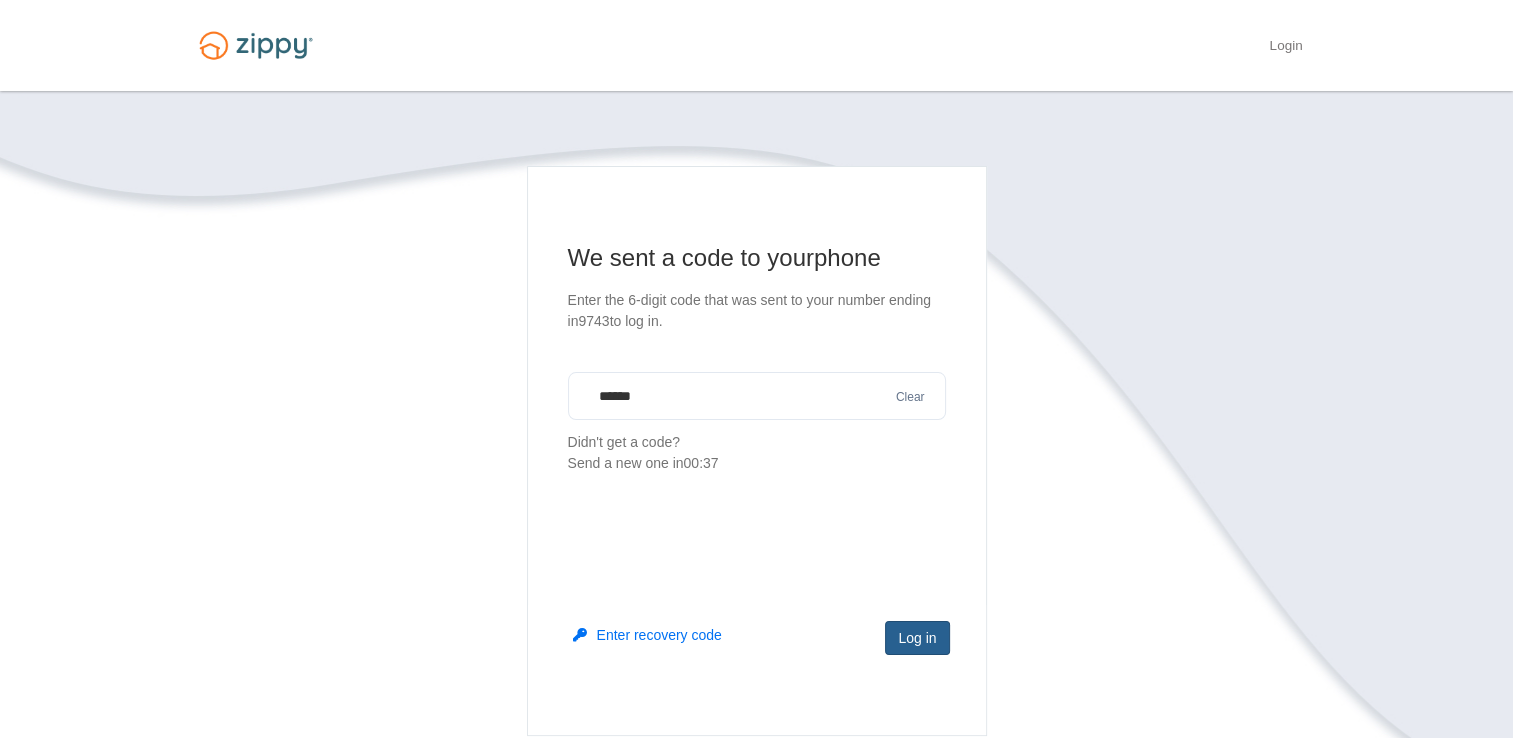 type on "******" 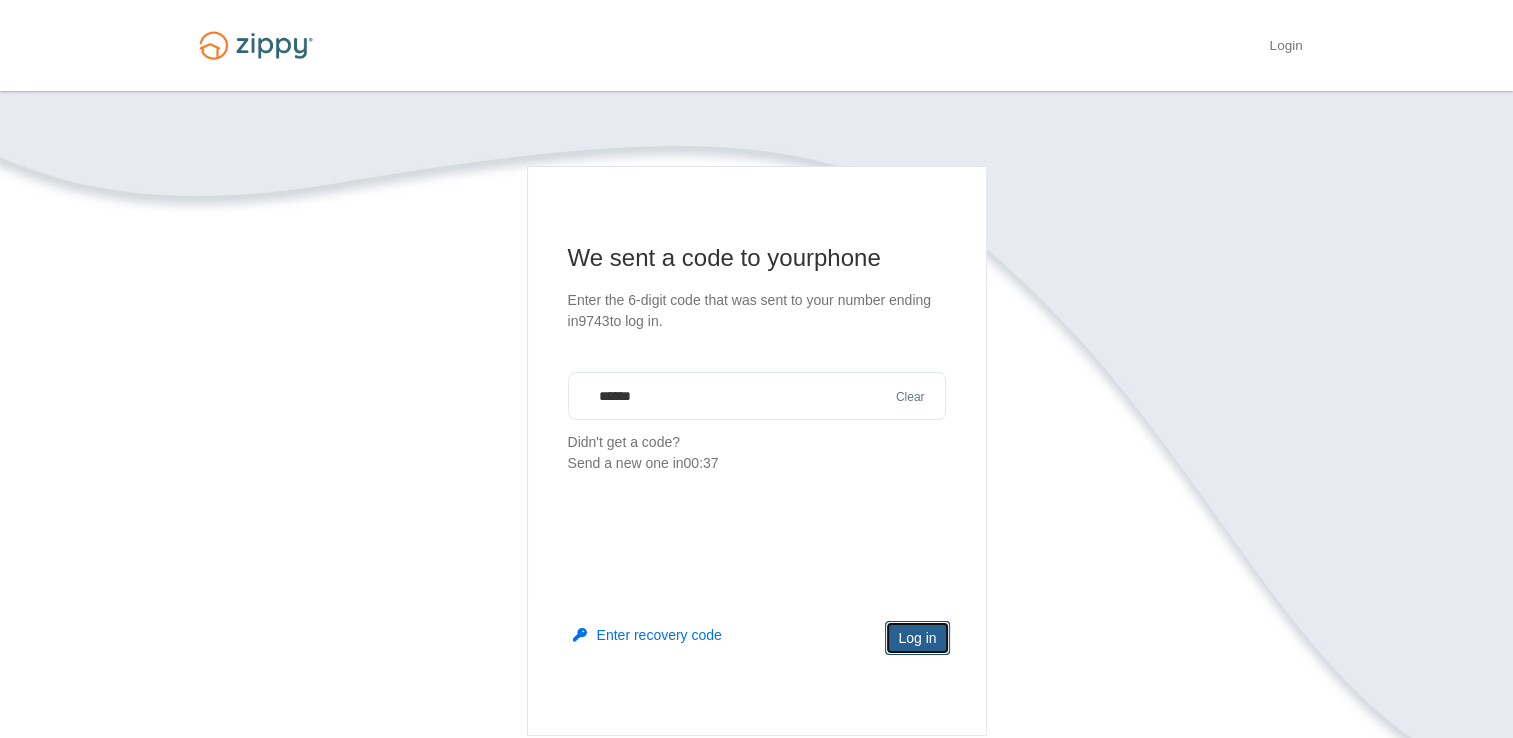 click on "Log in" at bounding box center (917, 638) 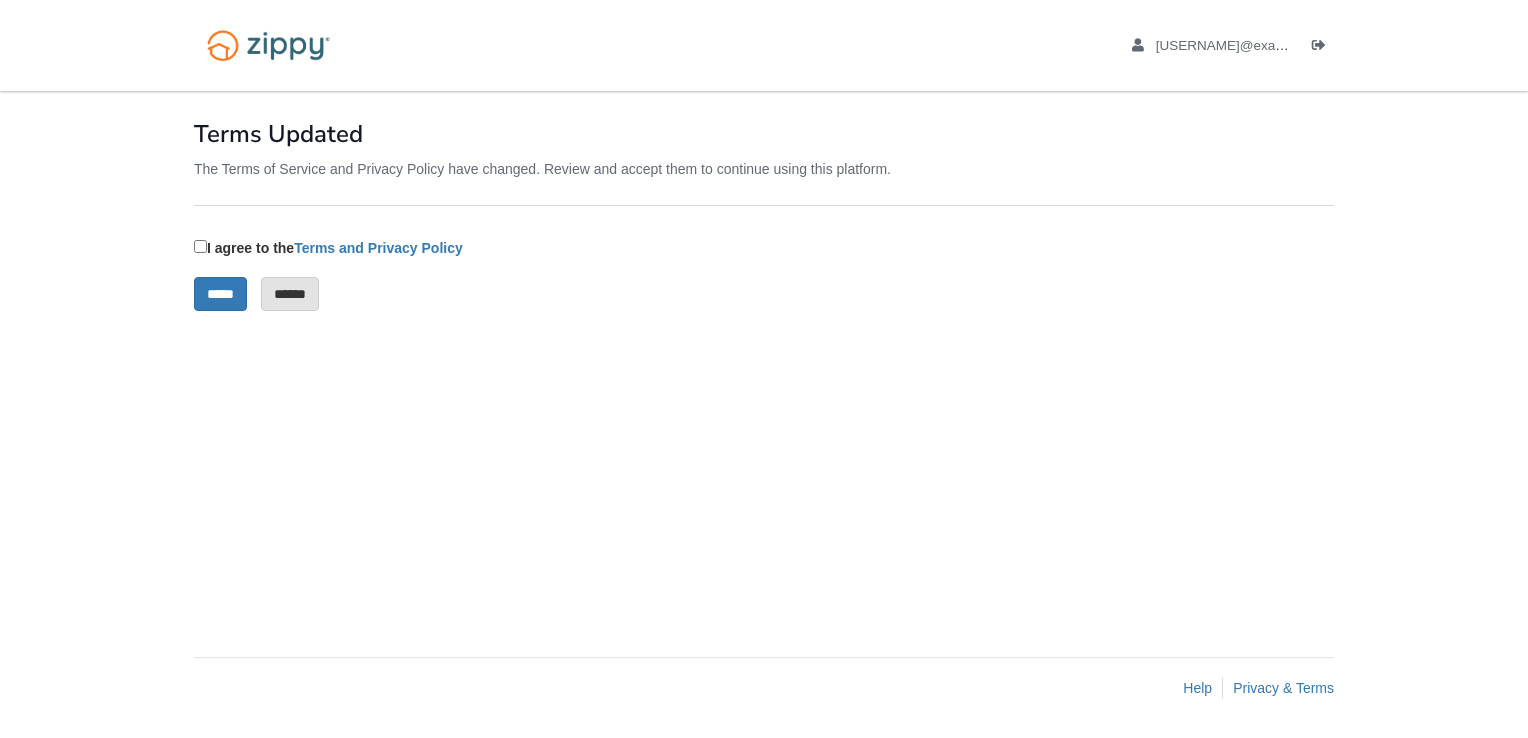 scroll, scrollTop: 0, scrollLeft: 0, axis: both 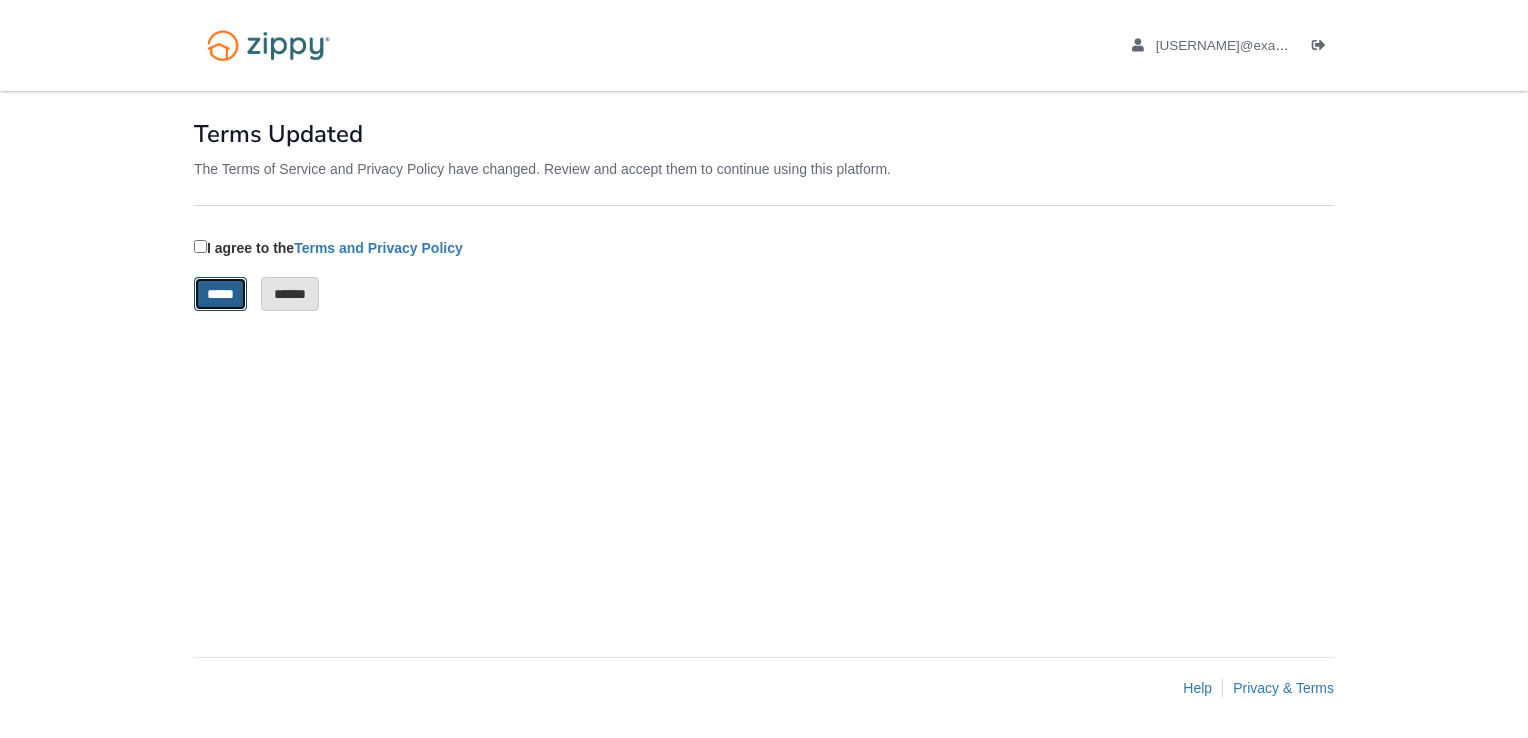 click on "*****" at bounding box center [220, 294] 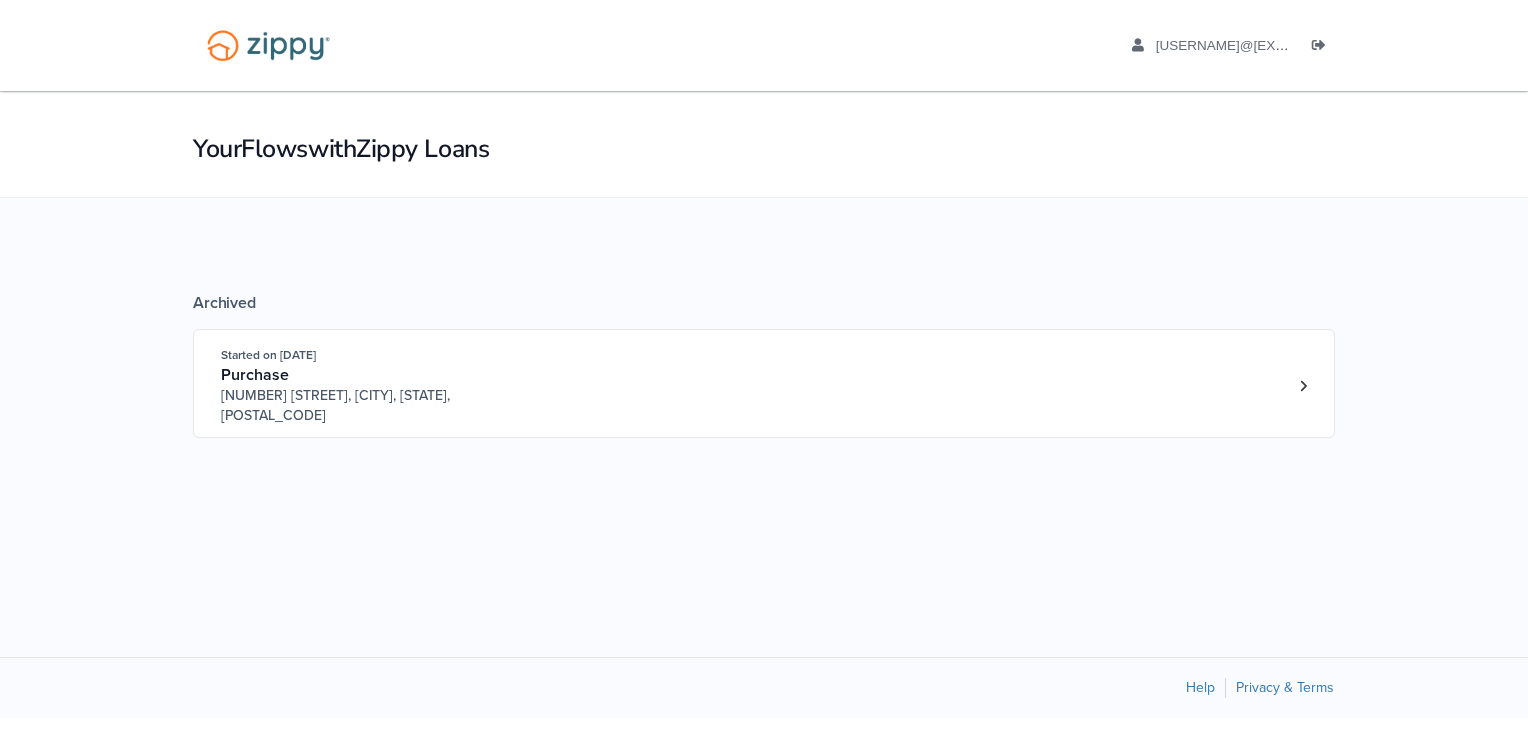scroll, scrollTop: 0, scrollLeft: 0, axis: both 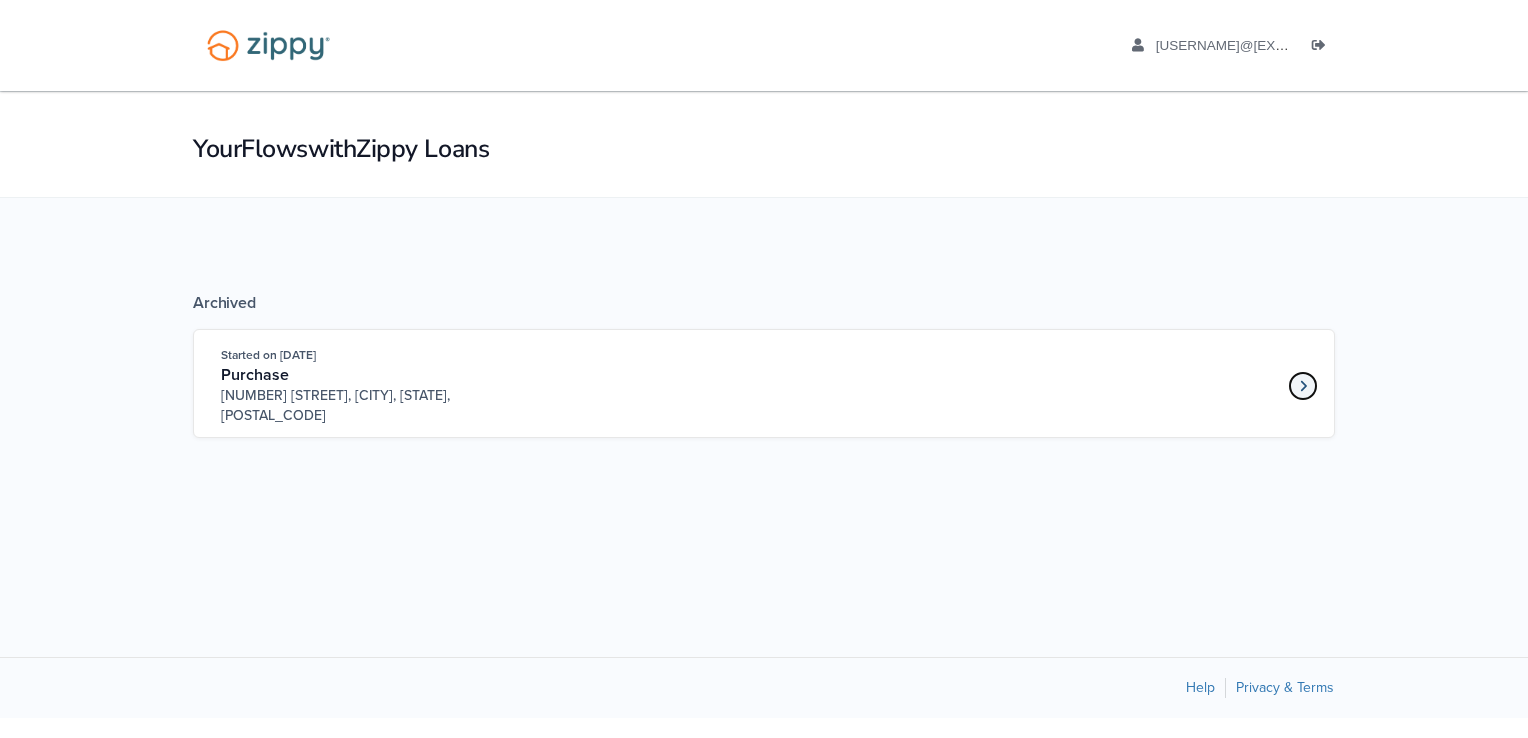 click at bounding box center (1303, 386) 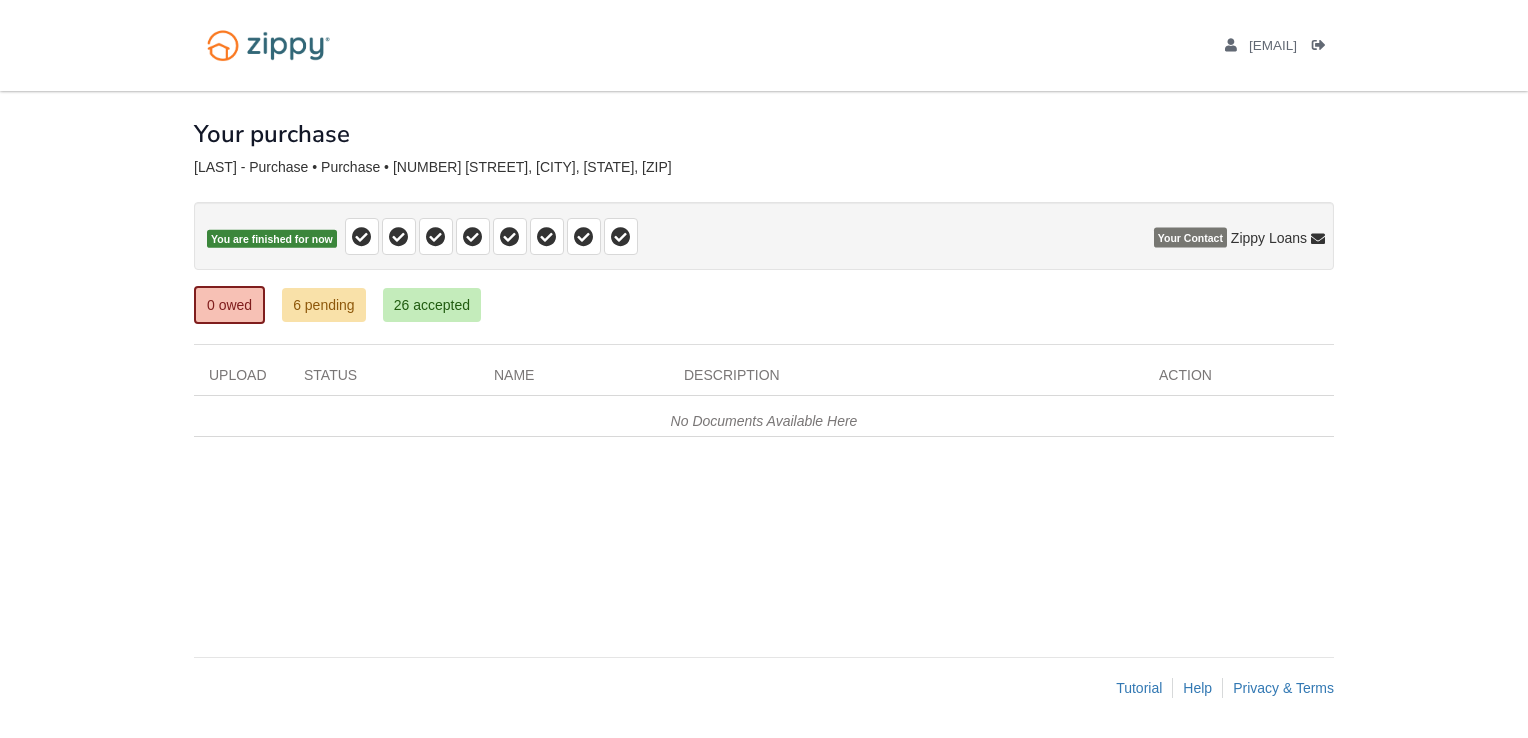 scroll, scrollTop: 0, scrollLeft: 0, axis: both 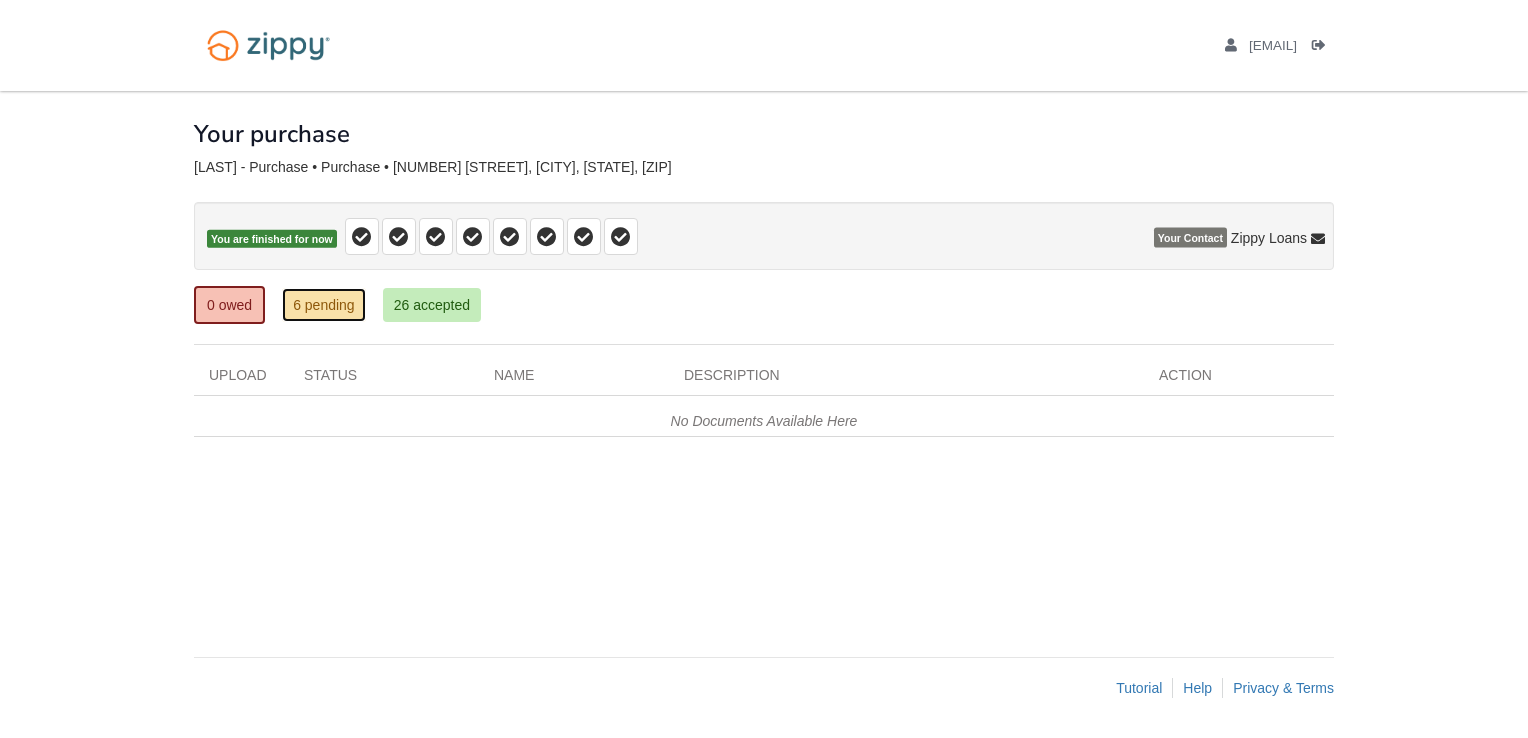 click on "6 pending" at bounding box center [324, 305] 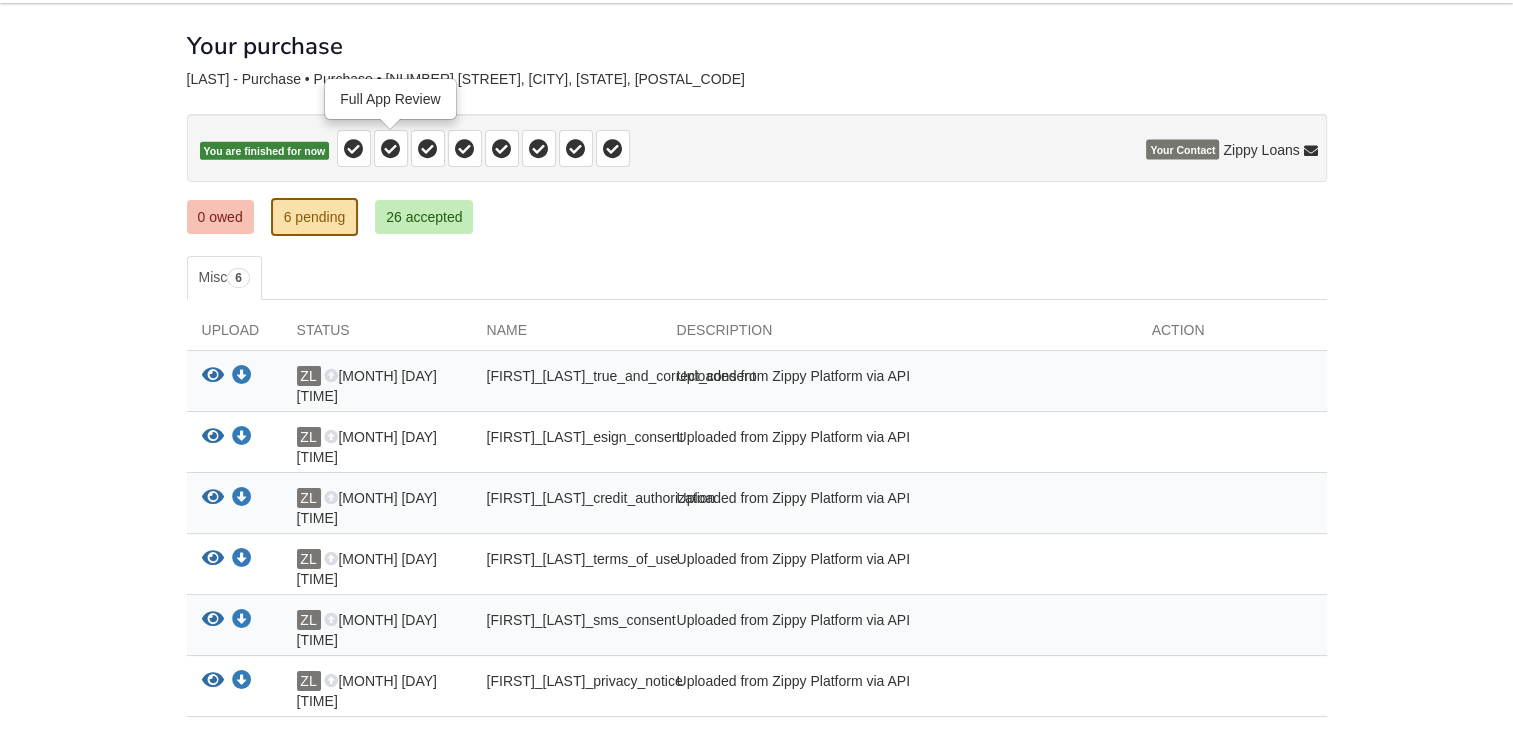 scroll, scrollTop: 0, scrollLeft: 0, axis: both 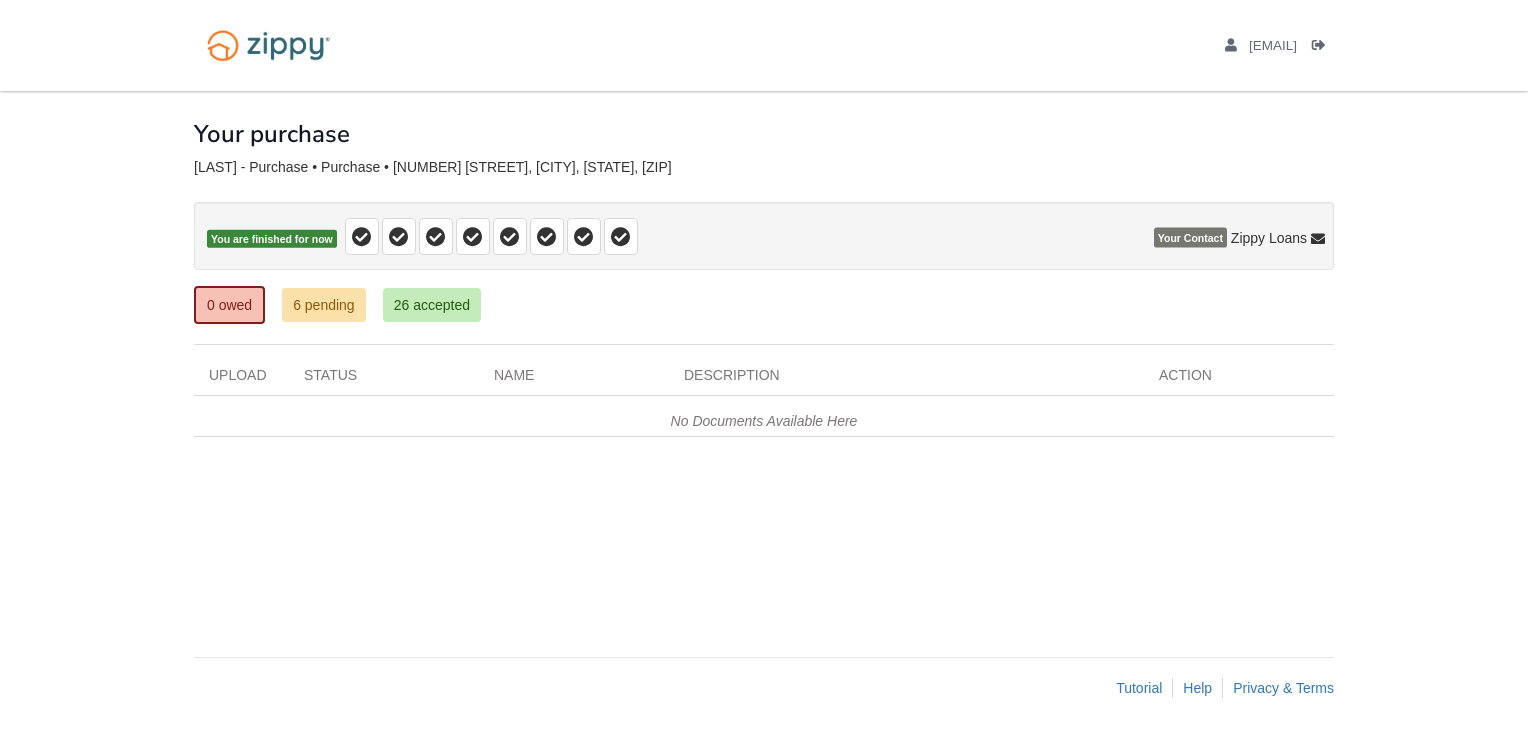 click on "Status" at bounding box center (384, 380) 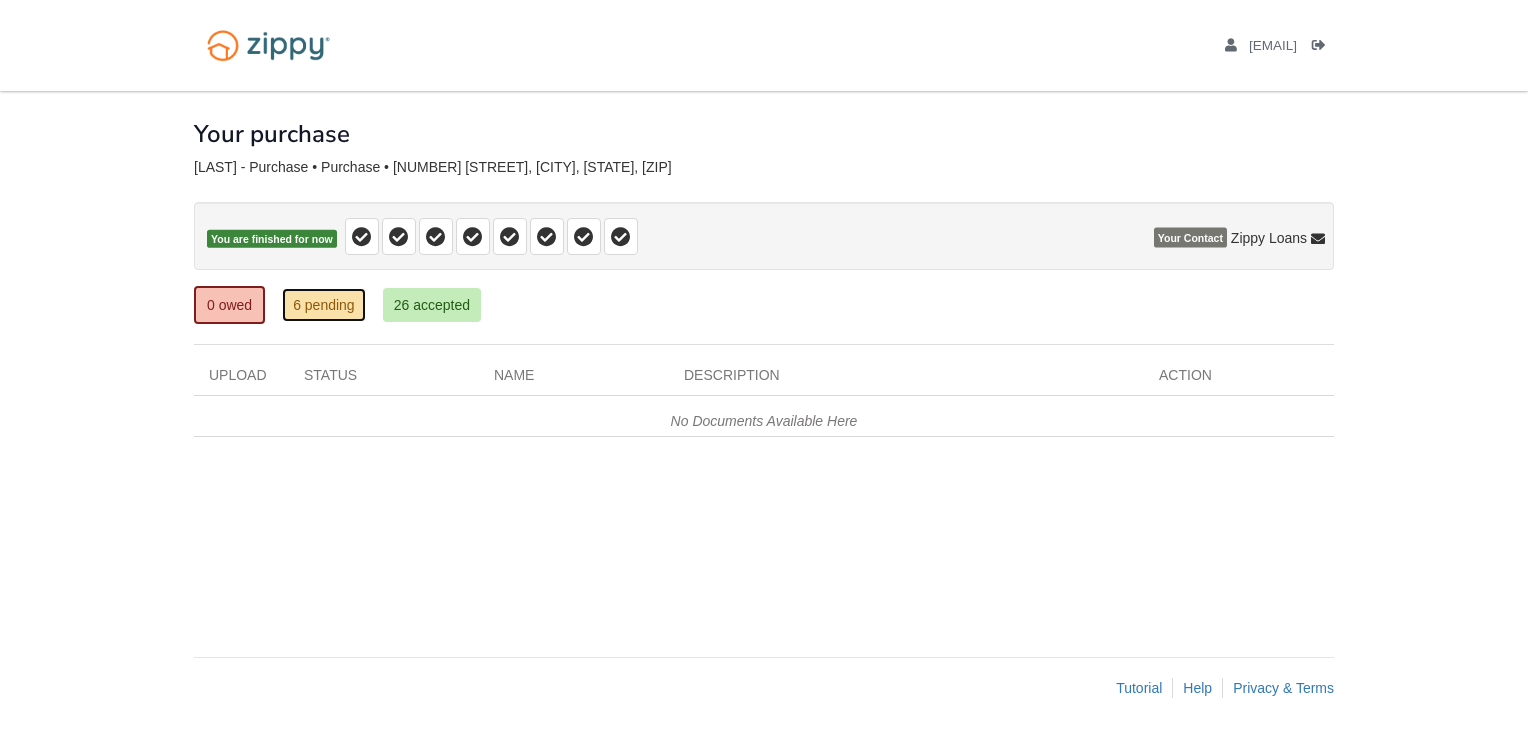 click on "6 pending" at bounding box center [324, 305] 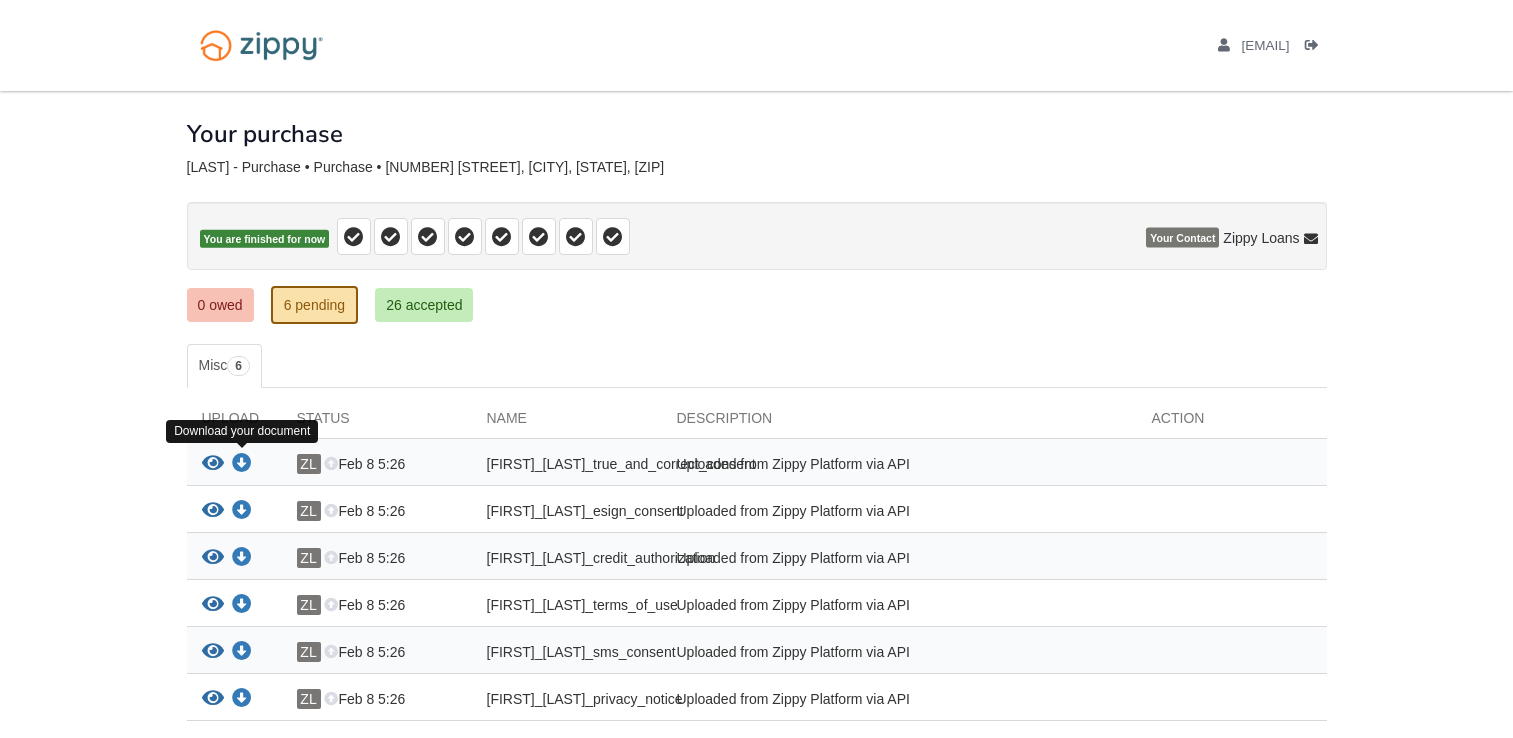 scroll, scrollTop: 0, scrollLeft: 0, axis: both 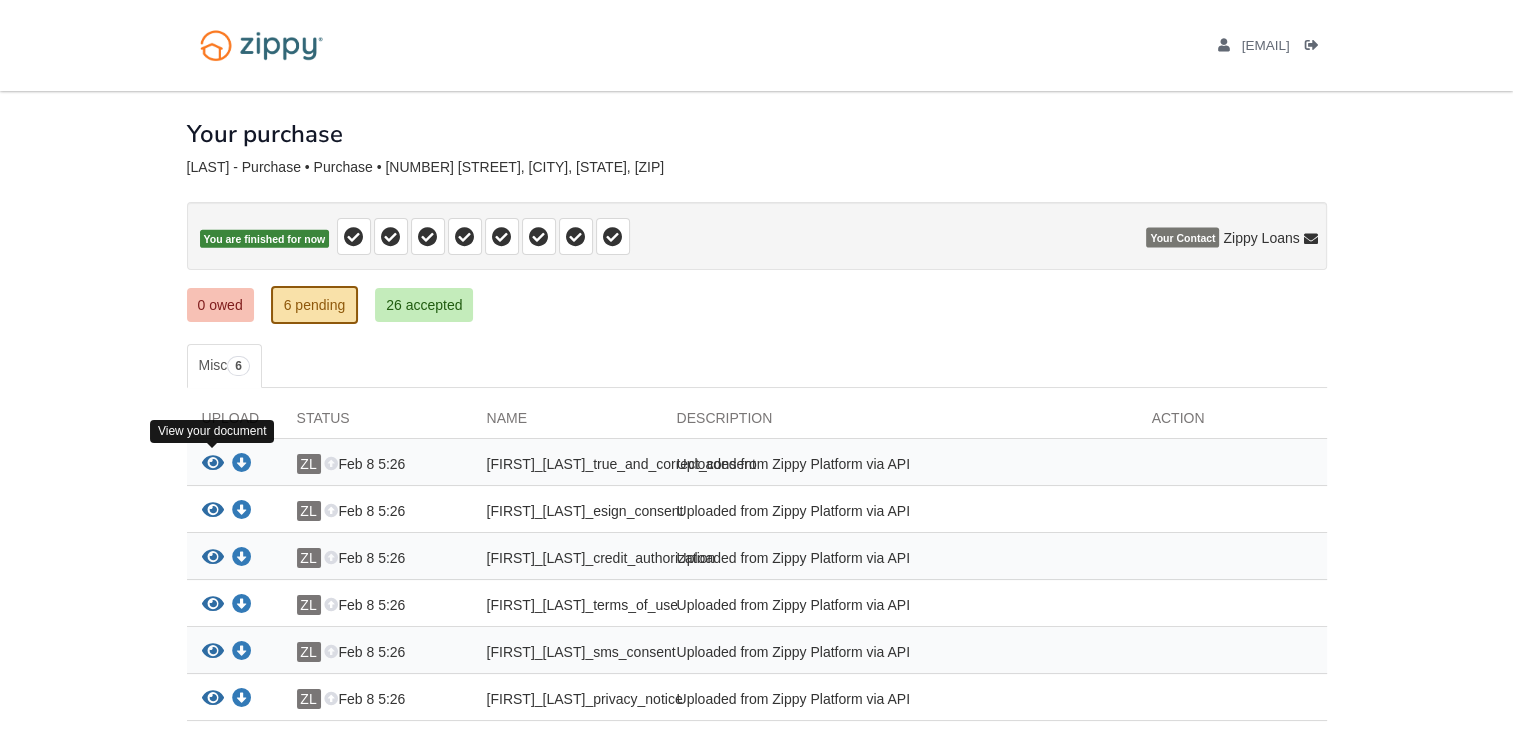 click at bounding box center (213, 464) 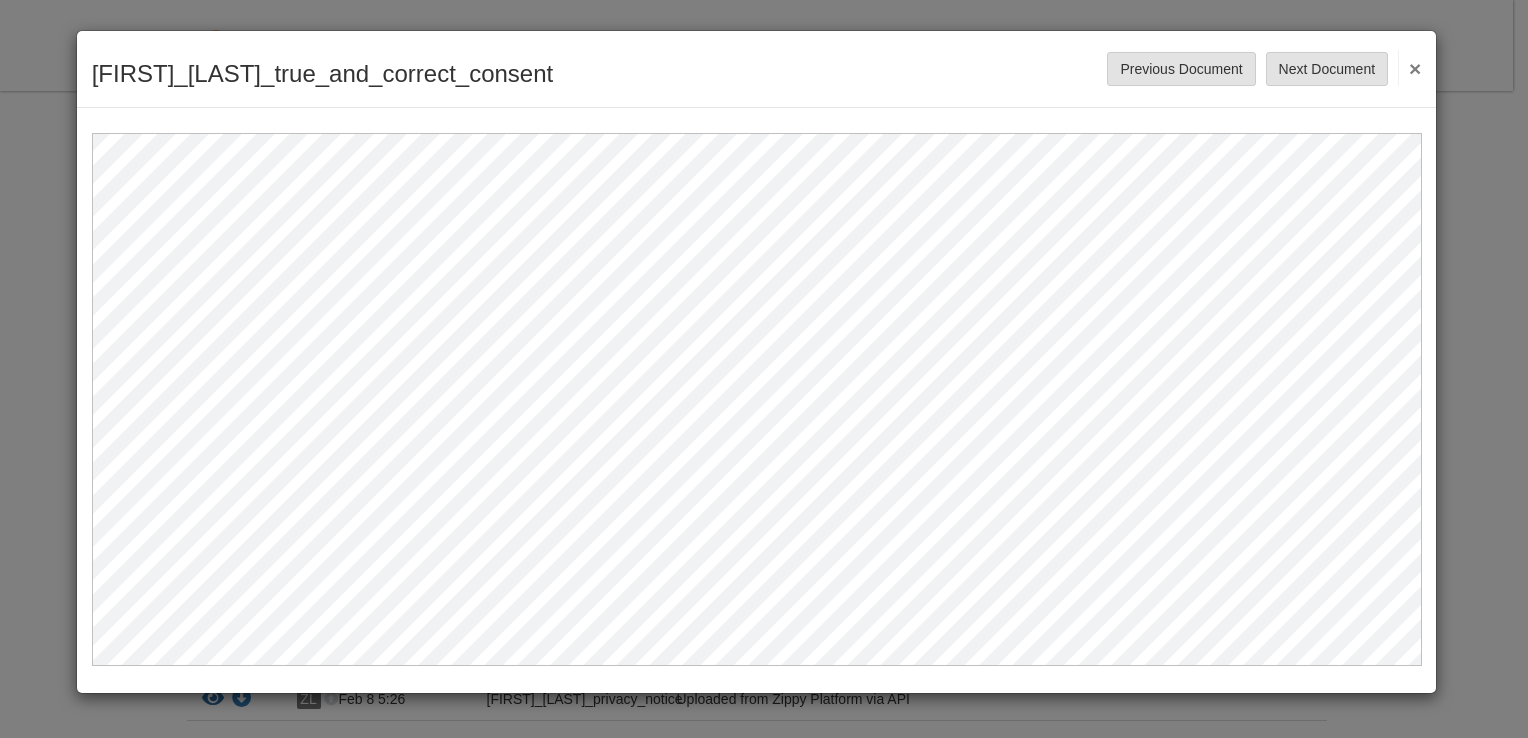click on "[FIRST]_[LAST]_true_and_correct_consent
Save
Cancel
Previous Document
Next Document
×" at bounding box center [757, 69] 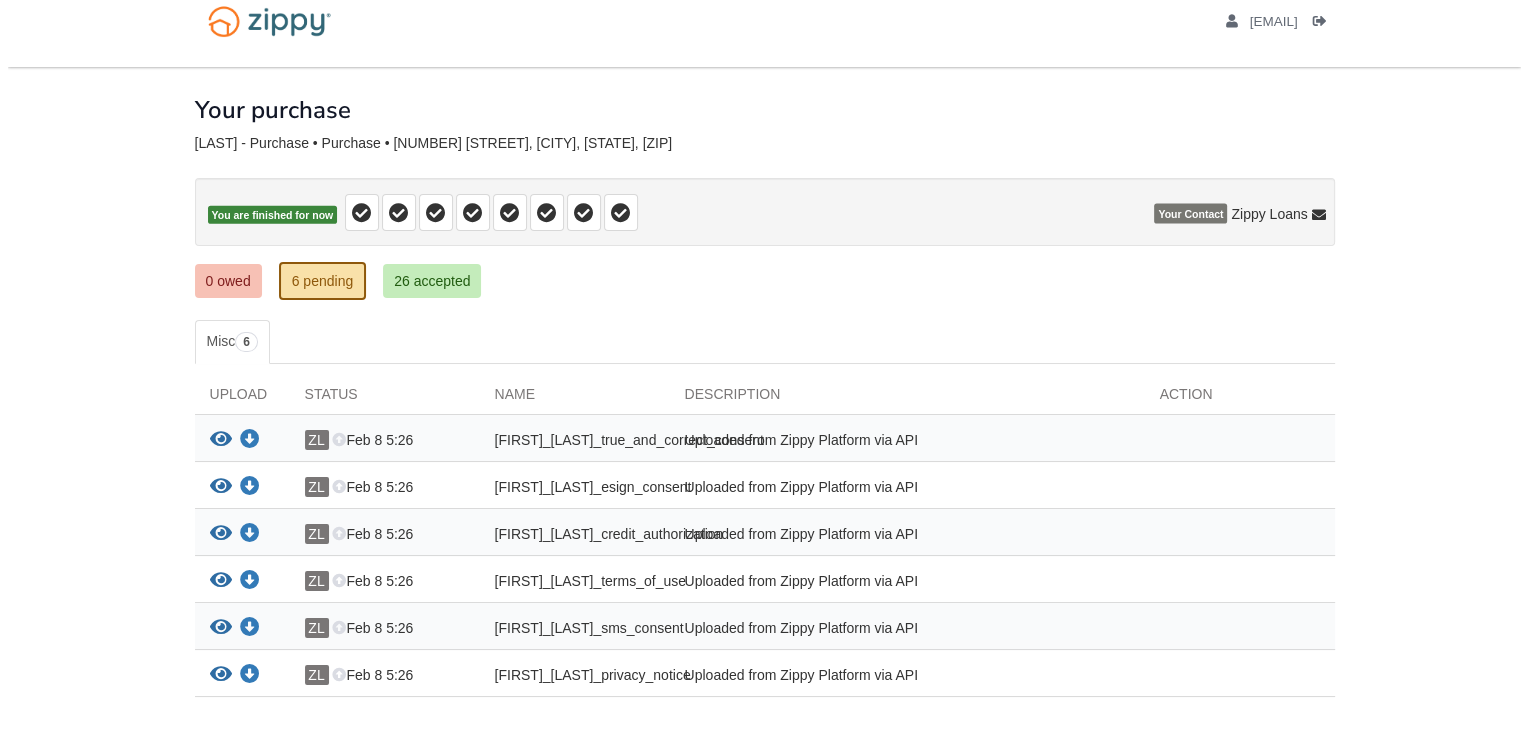 scroll, scrollTop: 0, scrollLeft: 0, axis: both 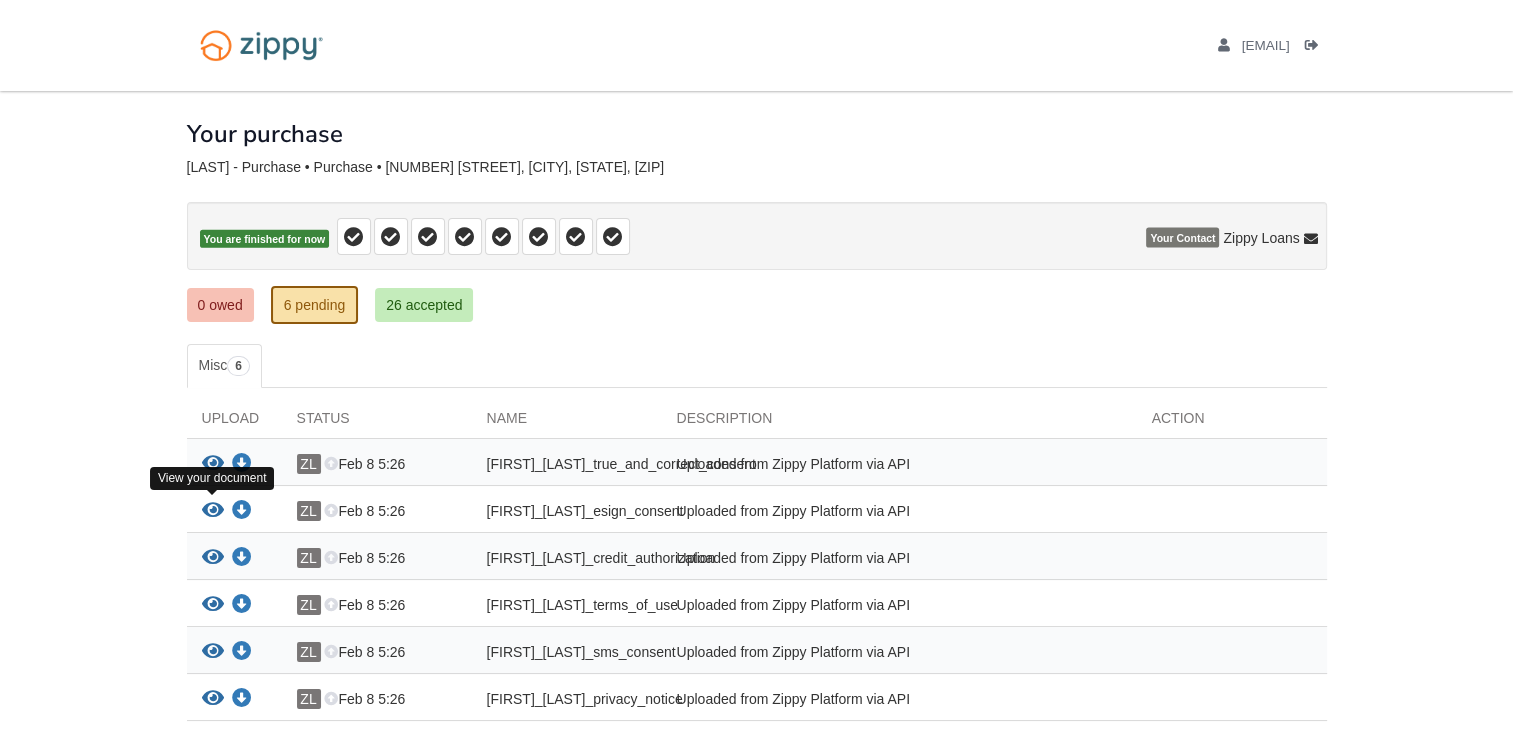 click at bounding box center (213, 511) 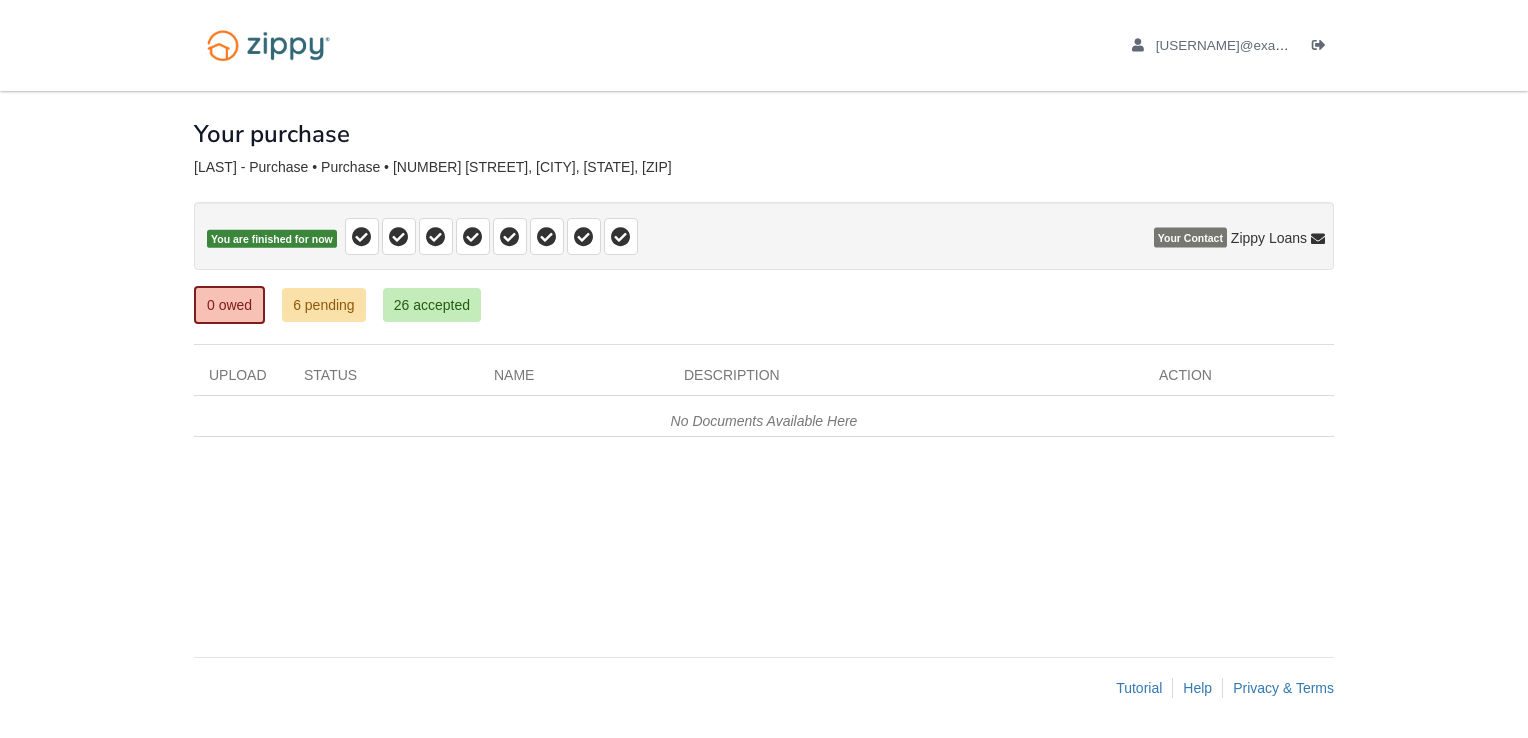 scroll, scrollTop: 0, scrollLeft: 0, axis: both 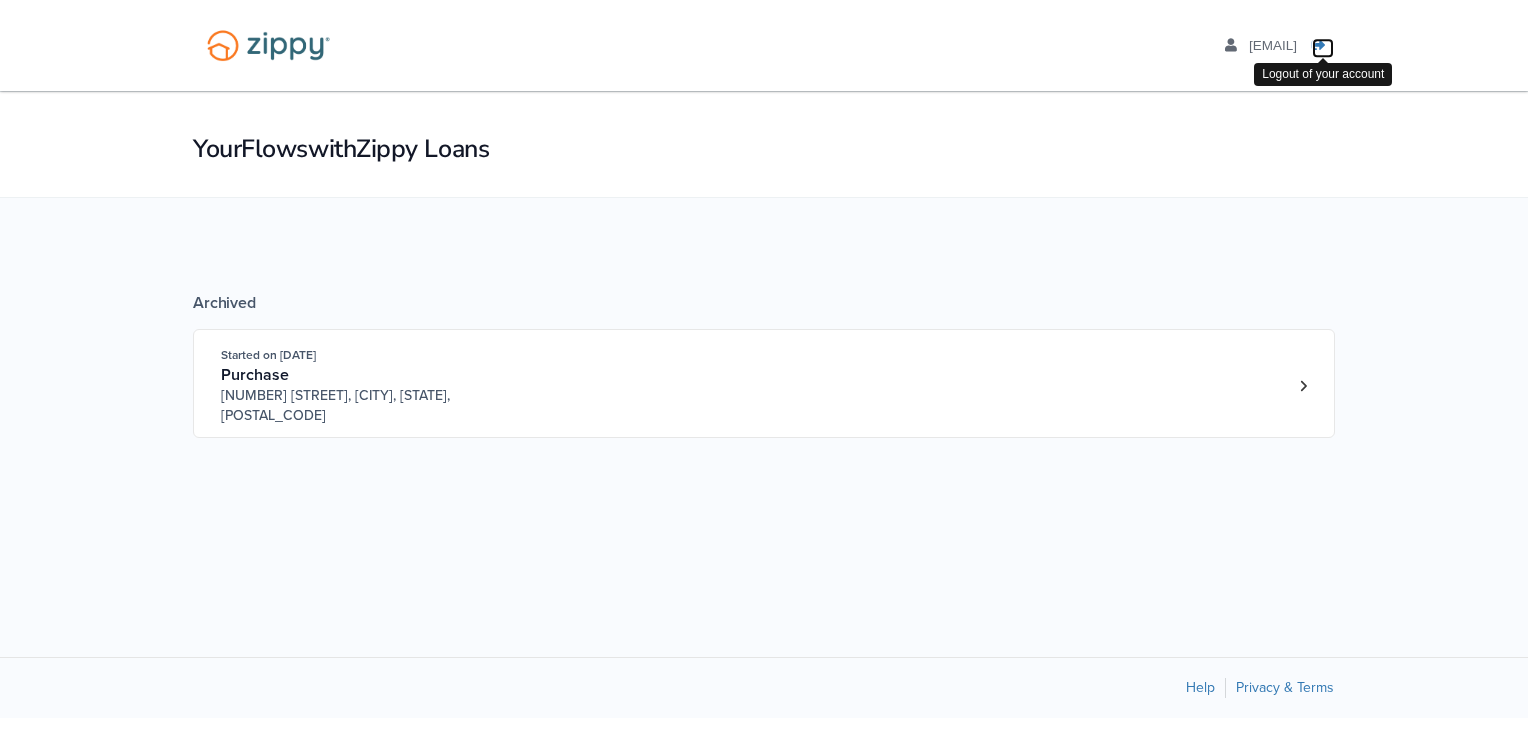 click at bounding box center [1319, 46] 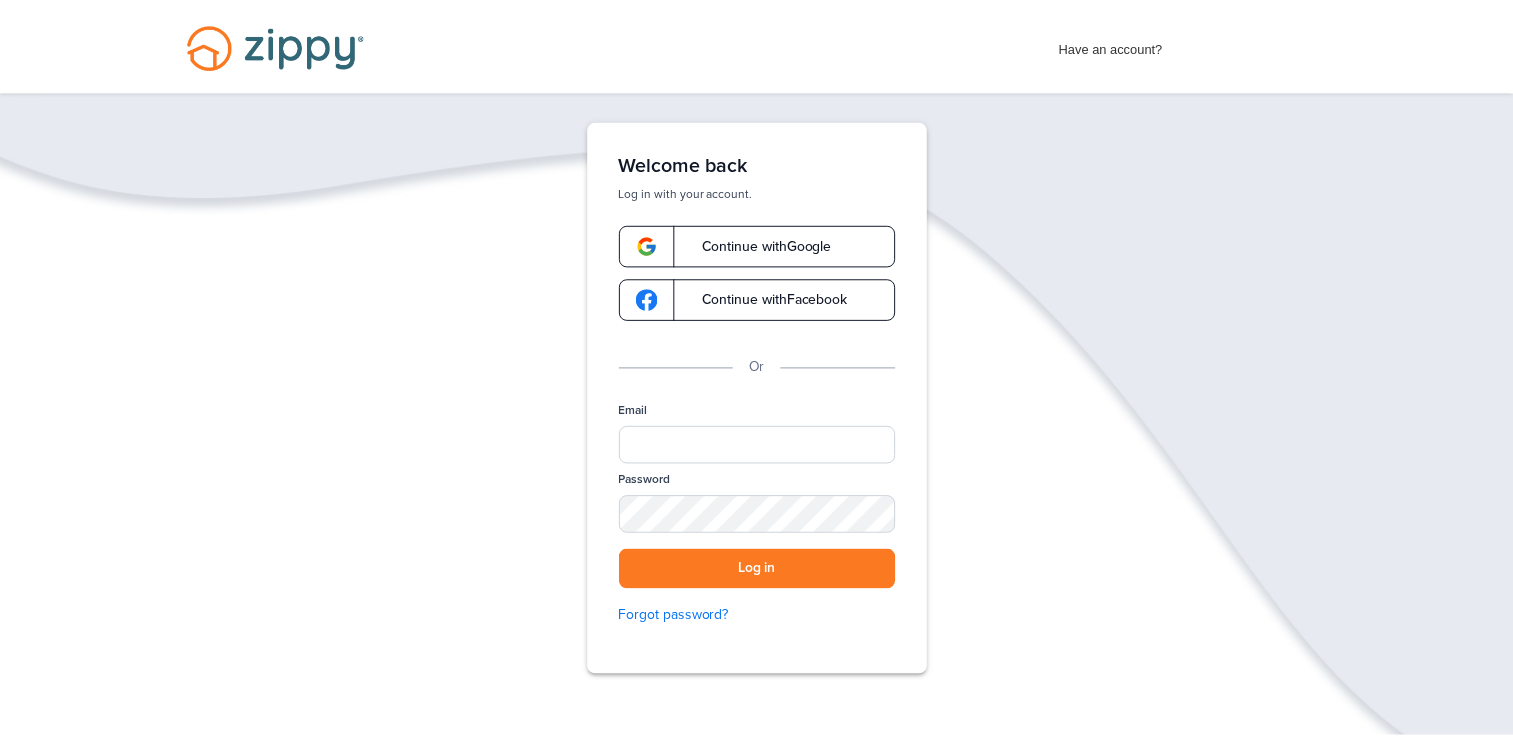 scroll, scrollTop: 0, scrollLeft: 0, axis: both 